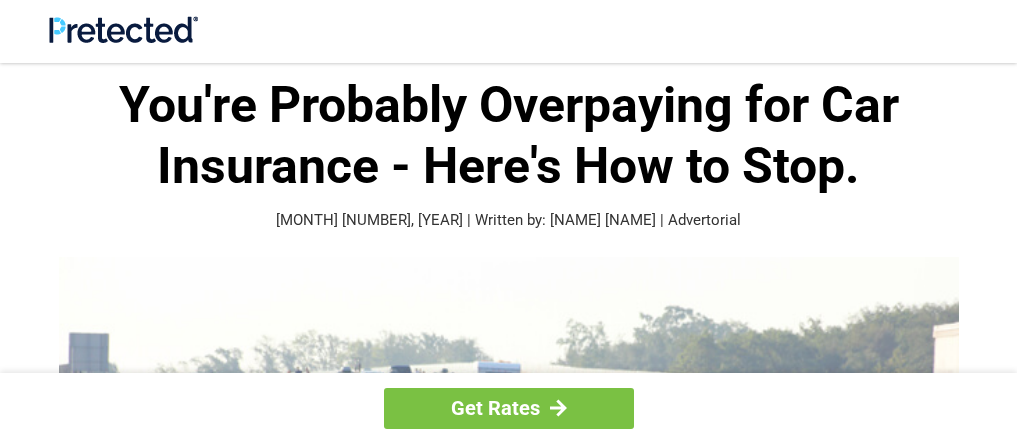 scroll, scrollTop: 0, scrollLeft: 0, axis: both 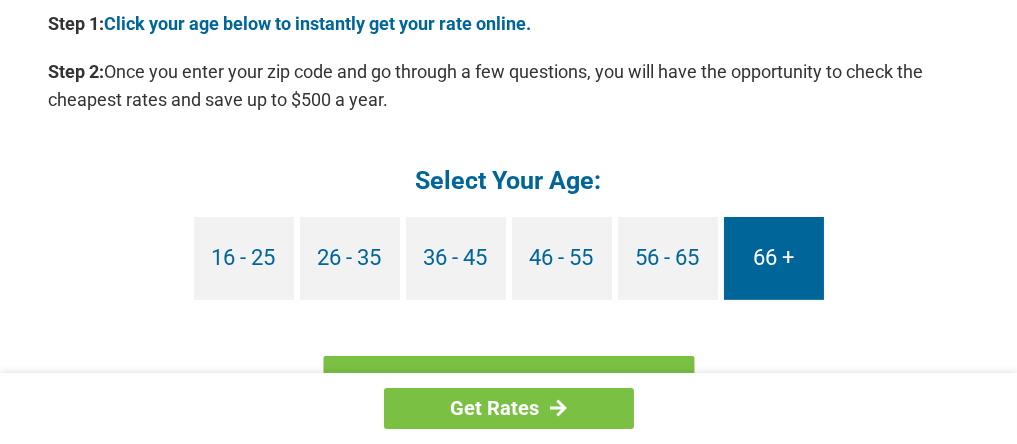 click on "66 +" at bounding box center (774, 258) 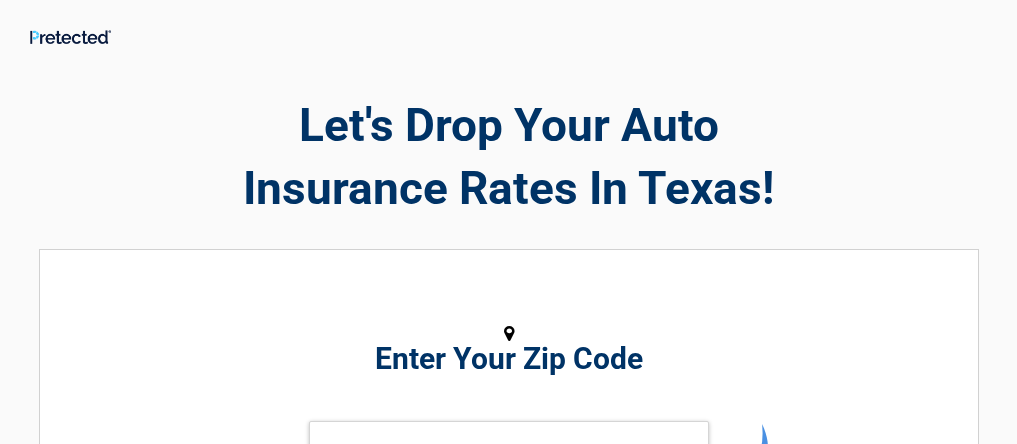 scroll, scrollTop: 0, scrollLeft: 0, axis: both 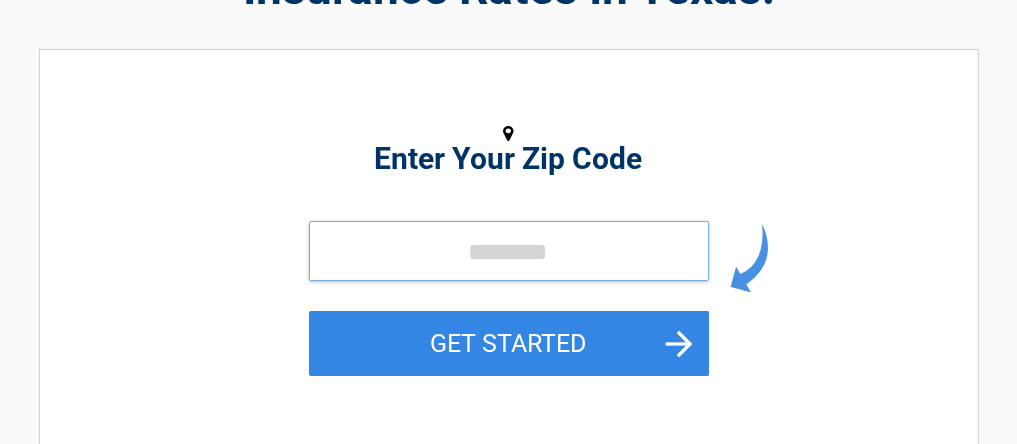 click at bounding box center (509, 251) 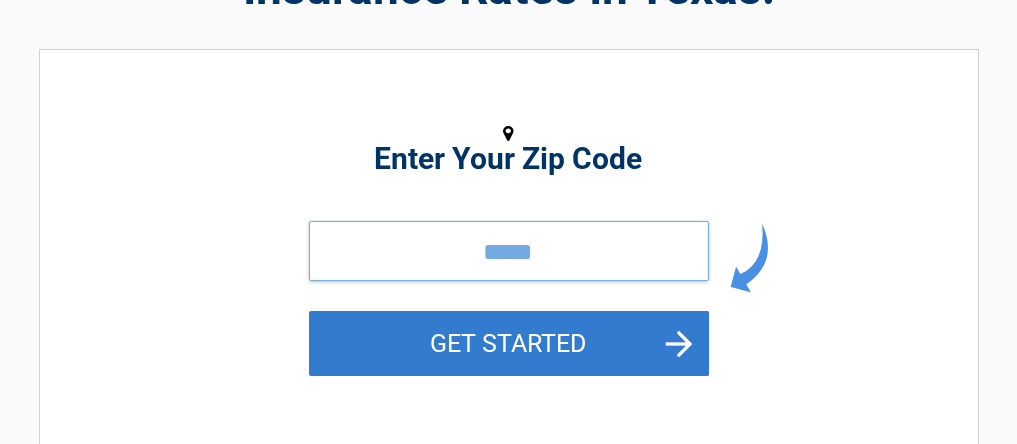 type on "*****" 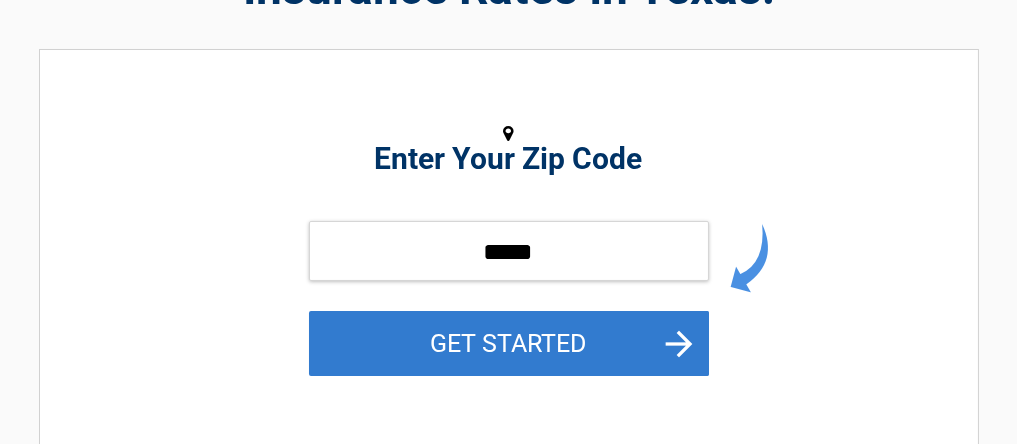 click on "GET STARTED" at bounding box center (509, 343) 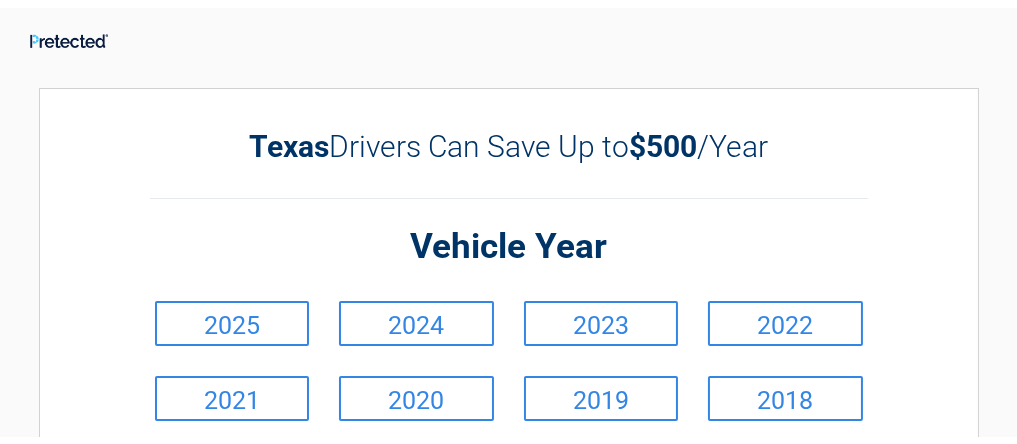 scroll, scrollTop: 0, scrollLeft: 0, axis: both 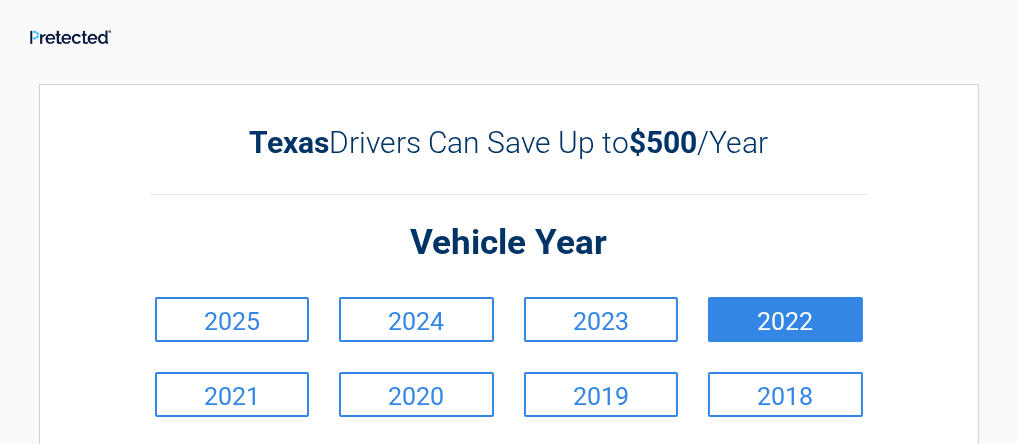 click on "2022" at bounding box center [785, 319] 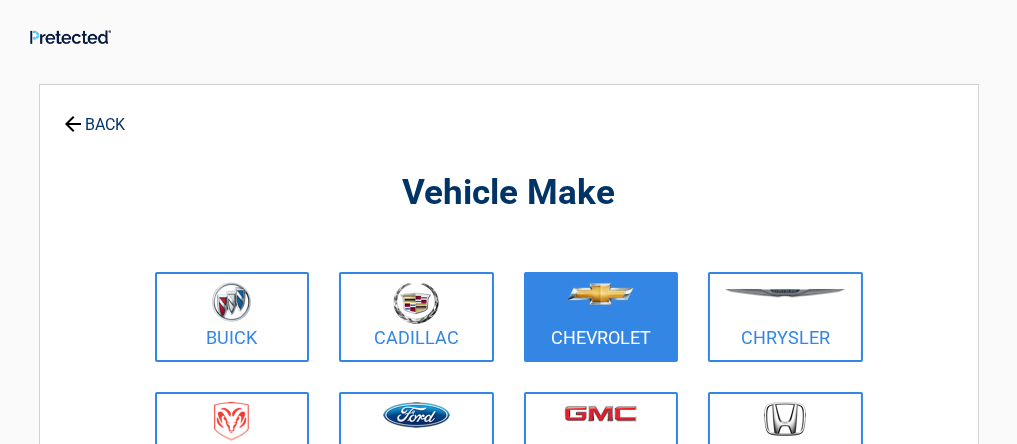 click at bounding box center [601, 304] 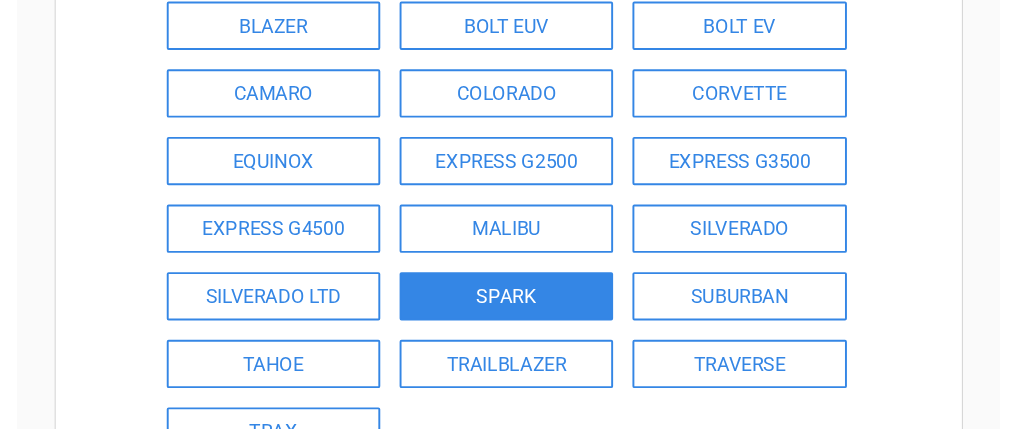 scroll, scrollTop: 300, scrollLeft: 0, axis: vertical 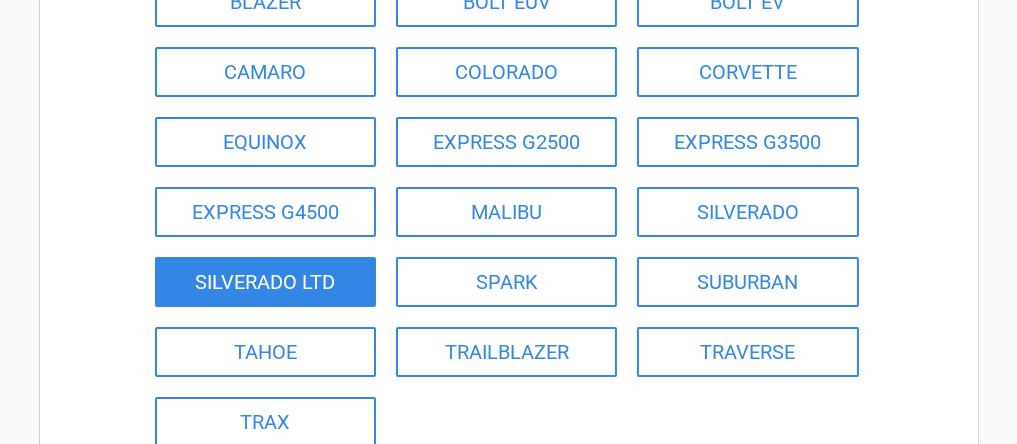 click on "SILVERADO LTD" at bounding box center [265, 282] 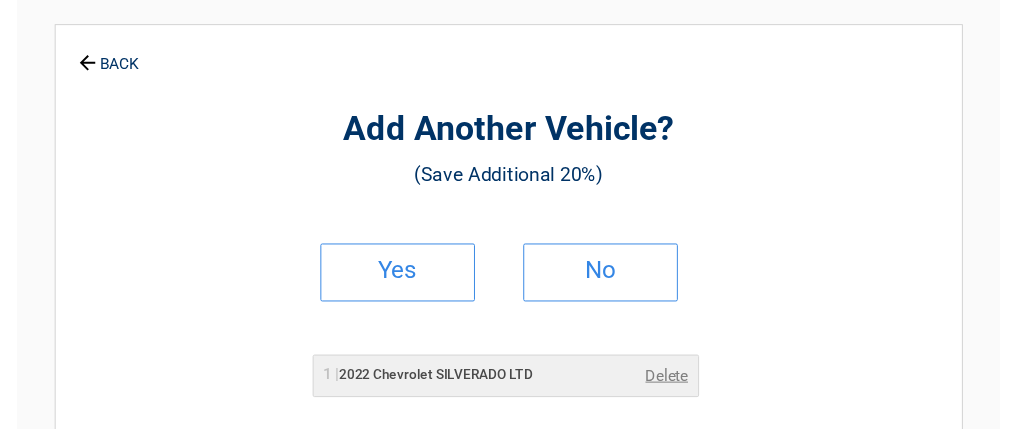 scroll, scrollTop: 100, scrollLeft: 0, axis: vertical 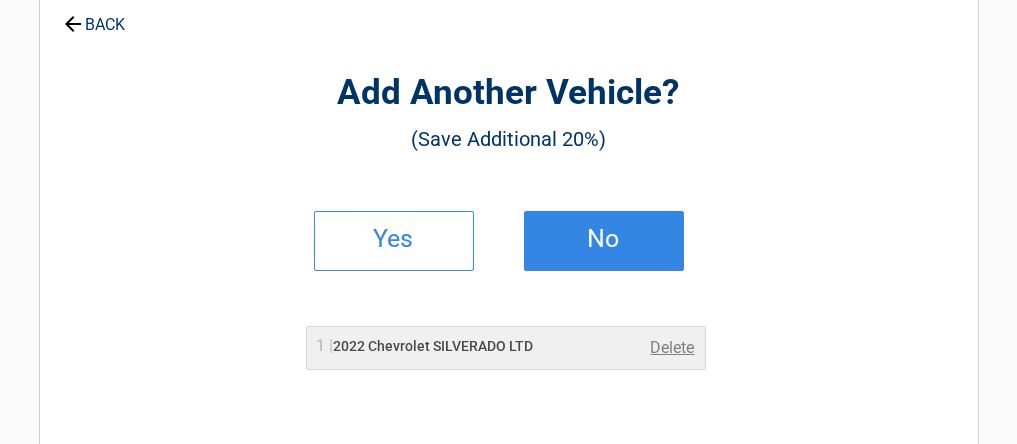 click on "No" at bounding box center [604, 239] 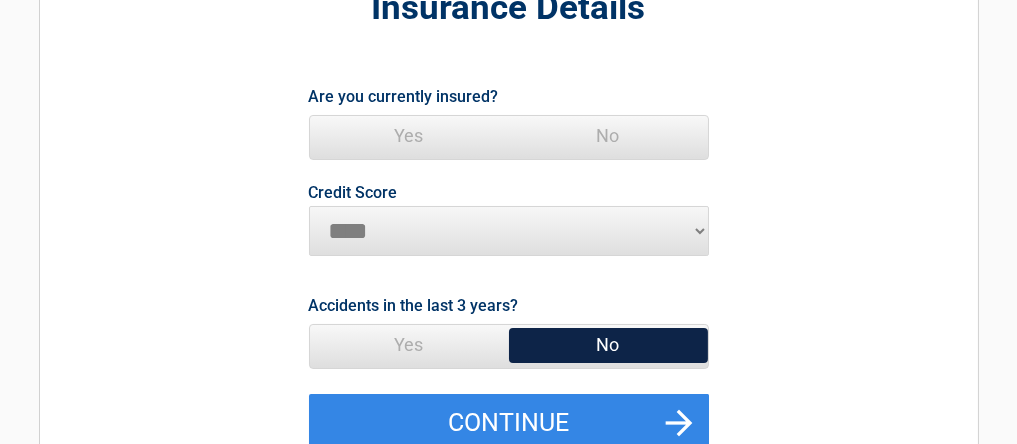 scroll, scrollTop: 200, scrollLeft: 0, axis: vertical 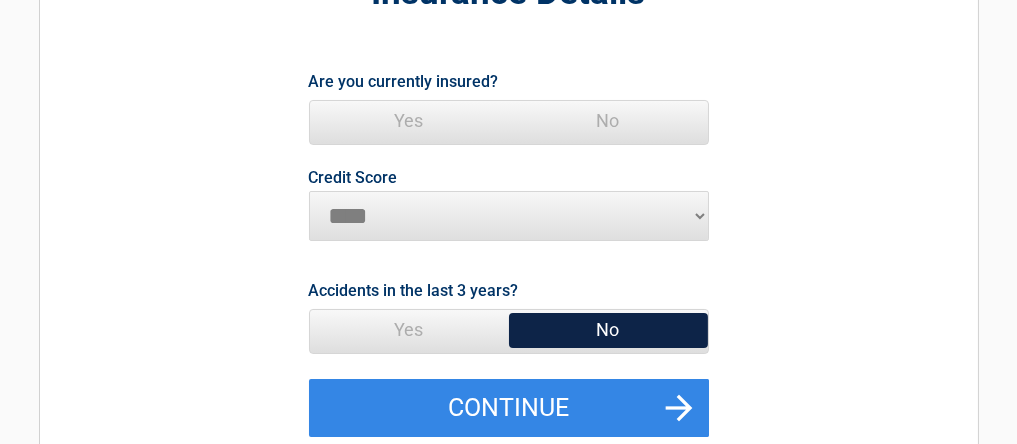 click on "*********
****
*******
****" at bounding box center [509, 216] 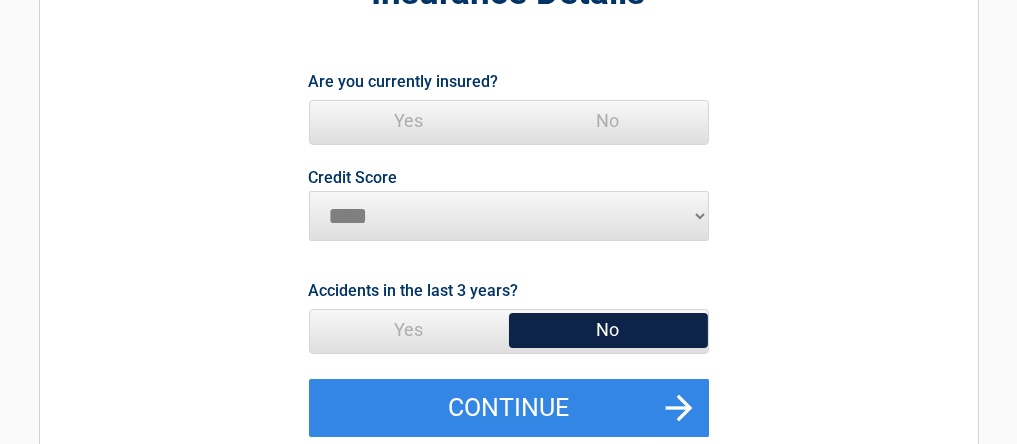 select on "*********" 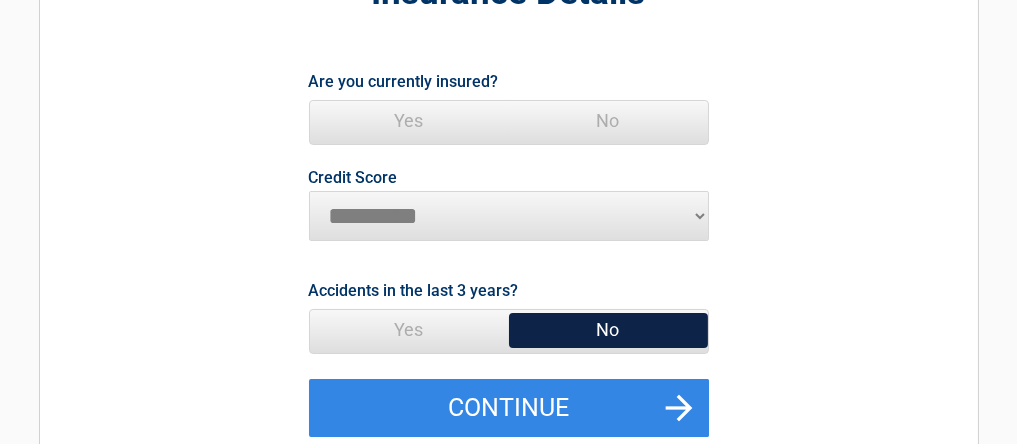 click on "*********
****
*******
****" at bounding box center (509, 216) 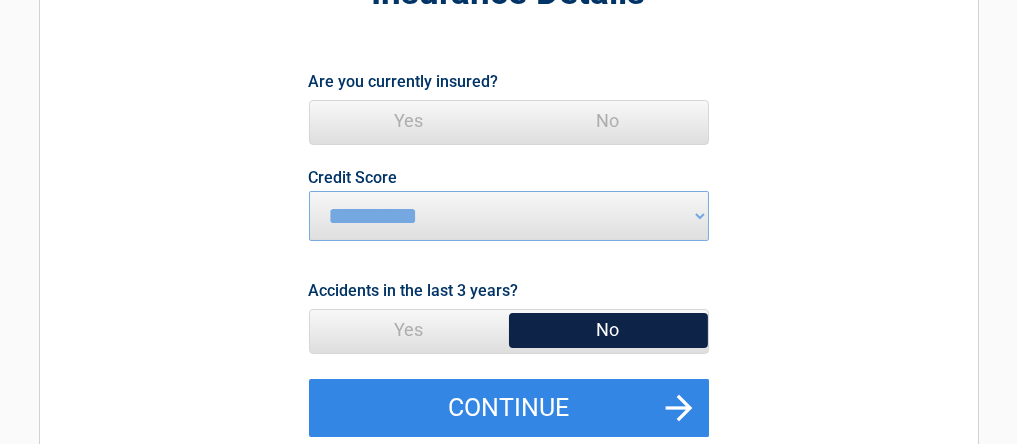 click on "No" at bounding box center (608, 330) 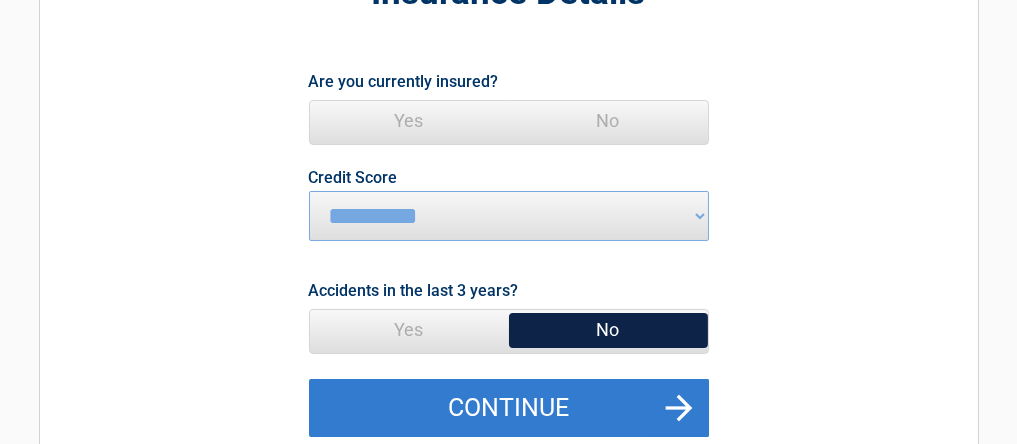 click on "Continue" at bounding box center (509, 408) 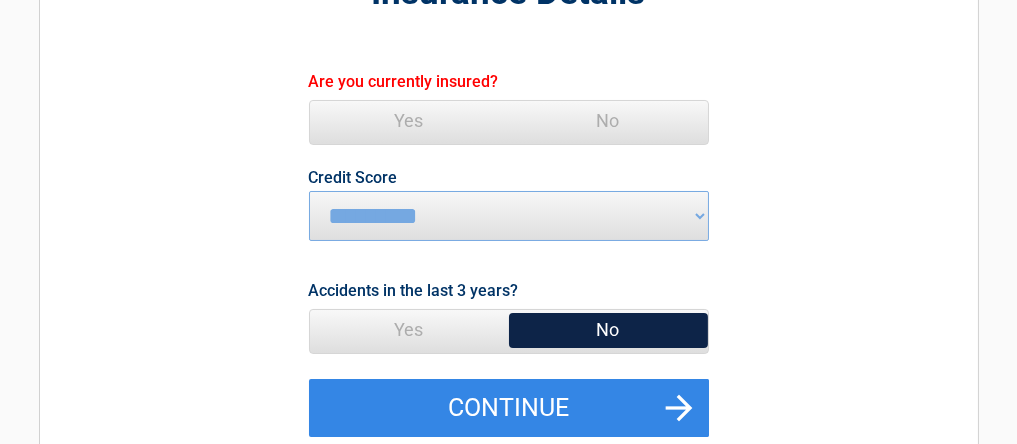 click on "No" at bounding box center (608, 330) 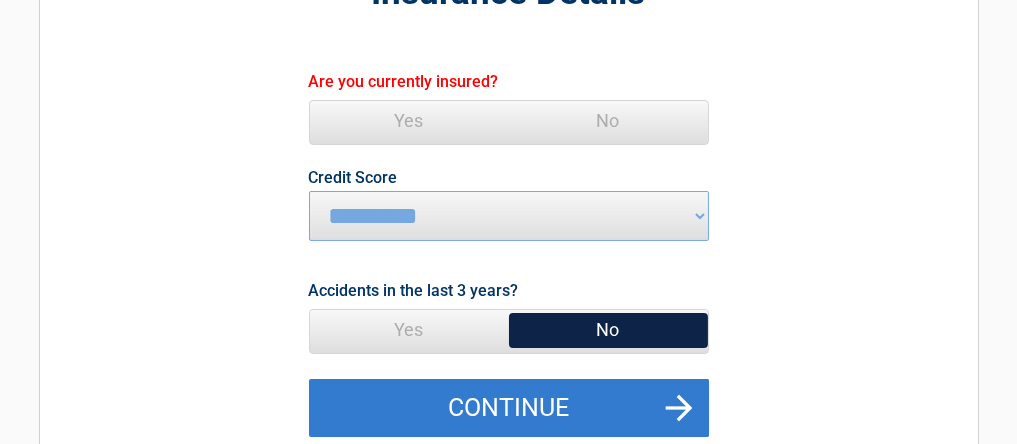 click on "Continue" at bounding box center [509, 408] 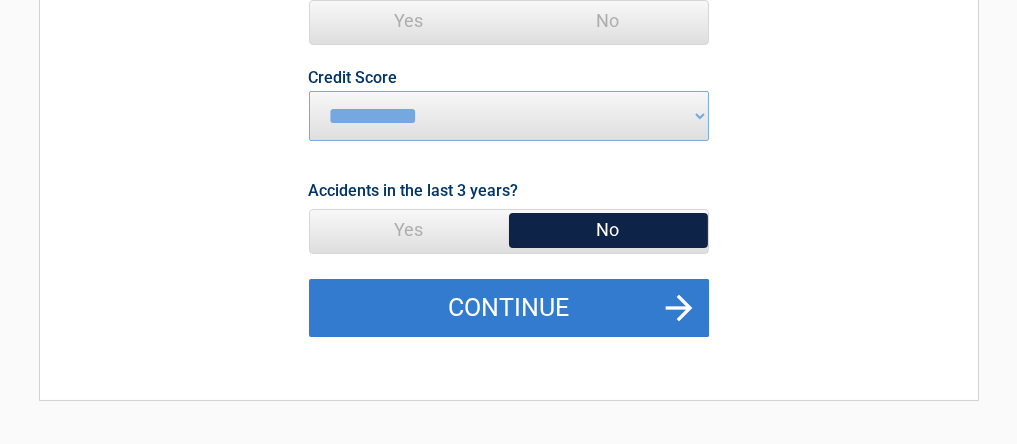 scroll, scrollTop: 100, scrollLeft: 0, axis: vertical 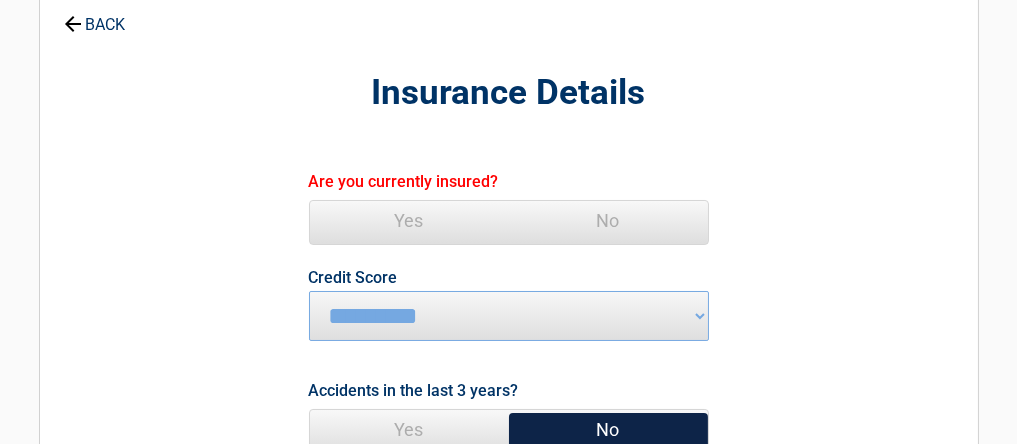 click on "Yes" at bounding box center [409, 221] 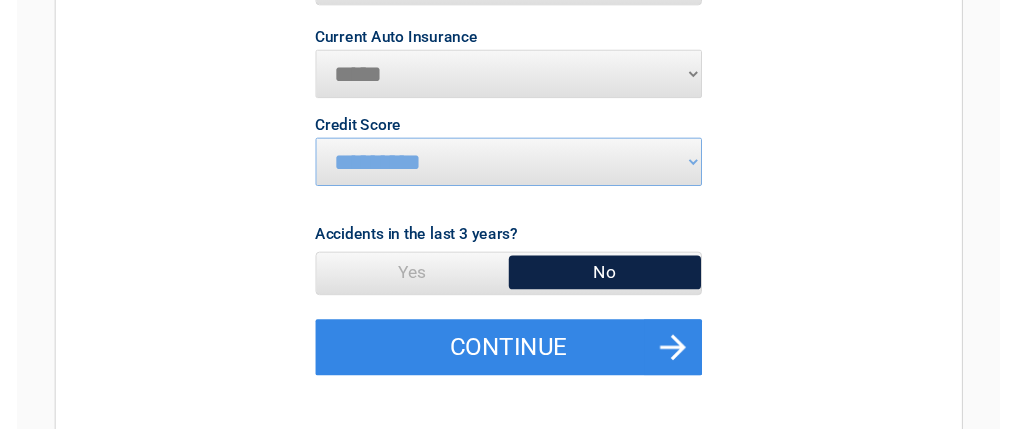 scroll, scrollTop: 400, scrollLeft: 0, axis: vertical 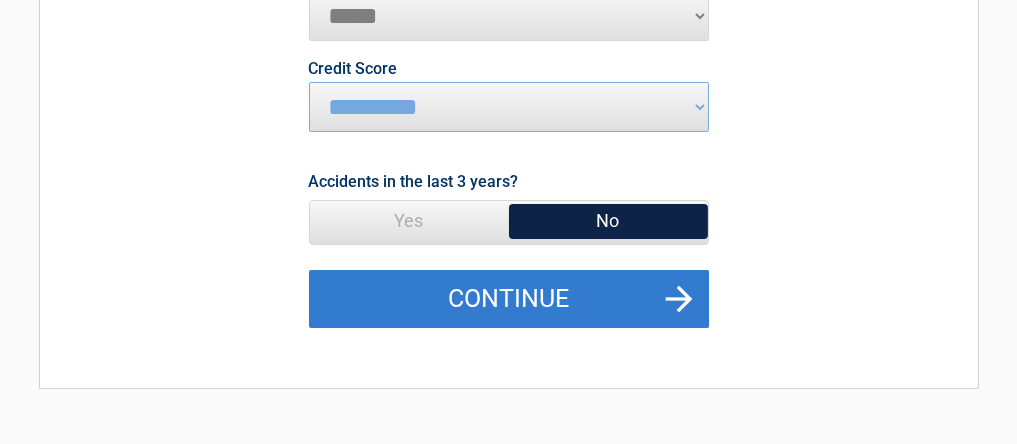click on "Continue" at bounding box center (509, 299) 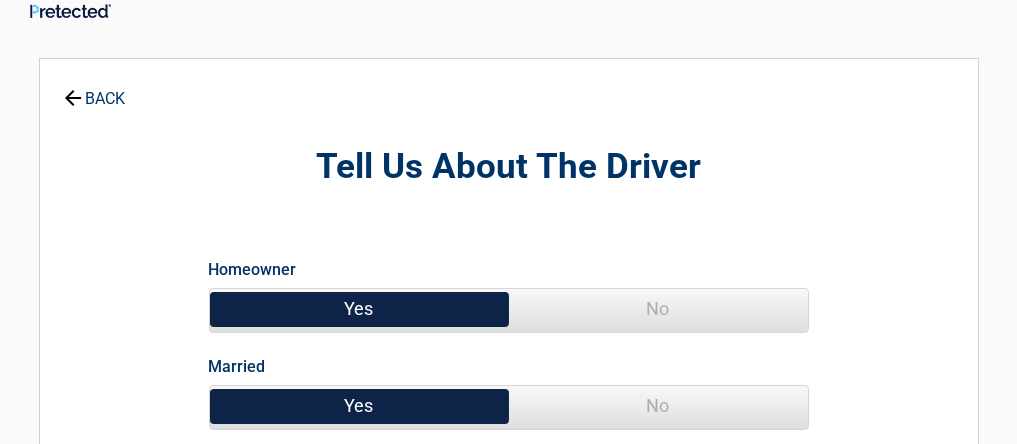 scroll, scrollTop: 0, scrollLeft: 0, axis: both 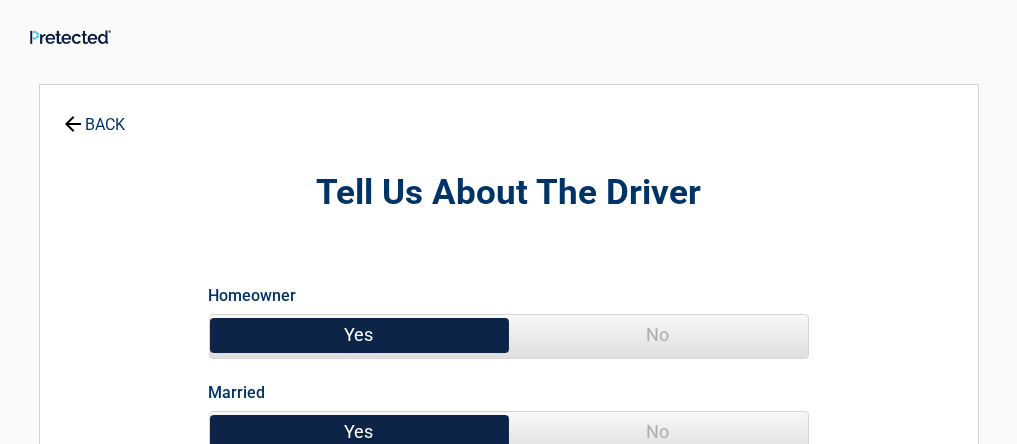 click on "No" at bounding box center [658, 335] 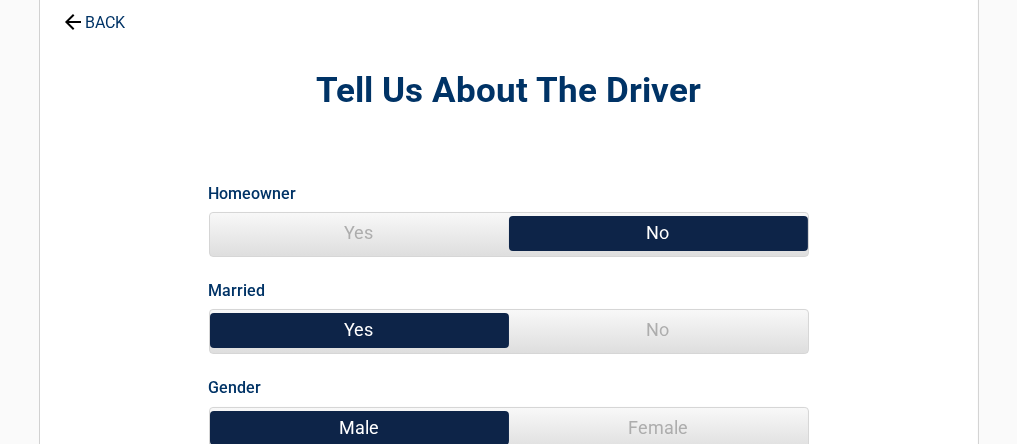 scroll, scrollTop: 200, scrollLeft: 0, axis: vertical 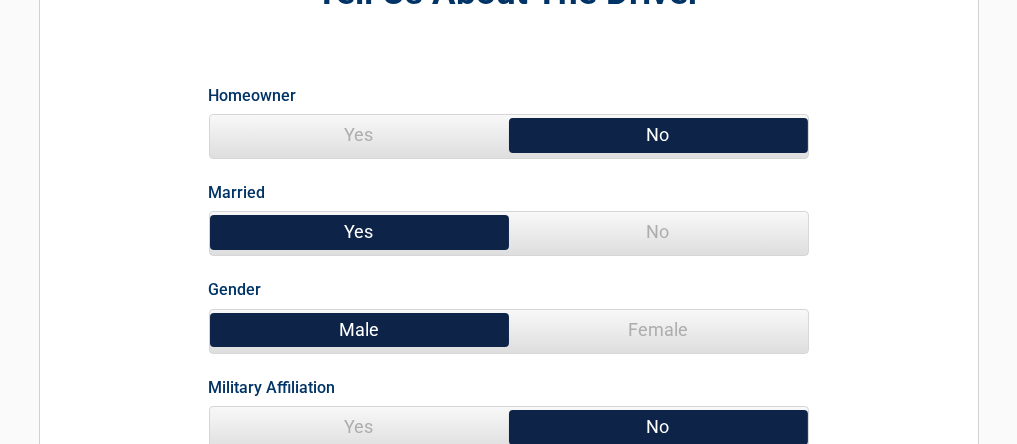 click on "No" at bounding box center (658, 232) 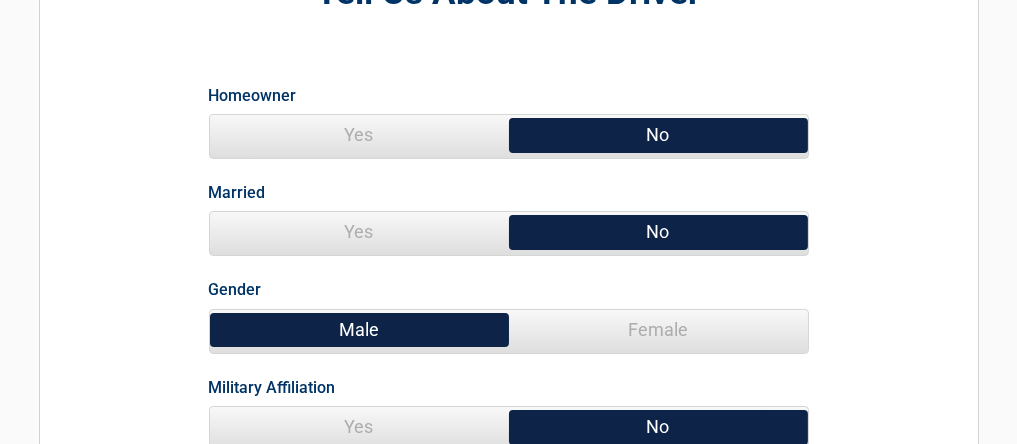 scroll, scrollTop: 300, scrollLeft: 0, axis: vertical 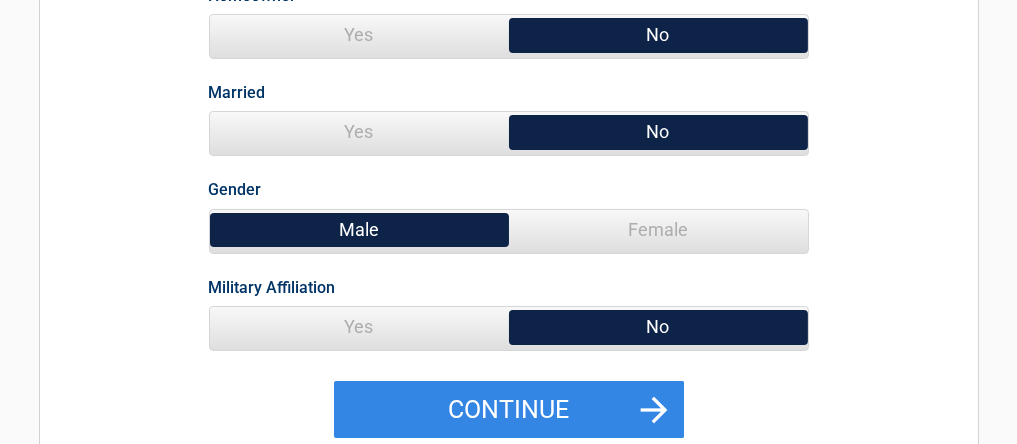click on "No" at bounding box center [658, 327] 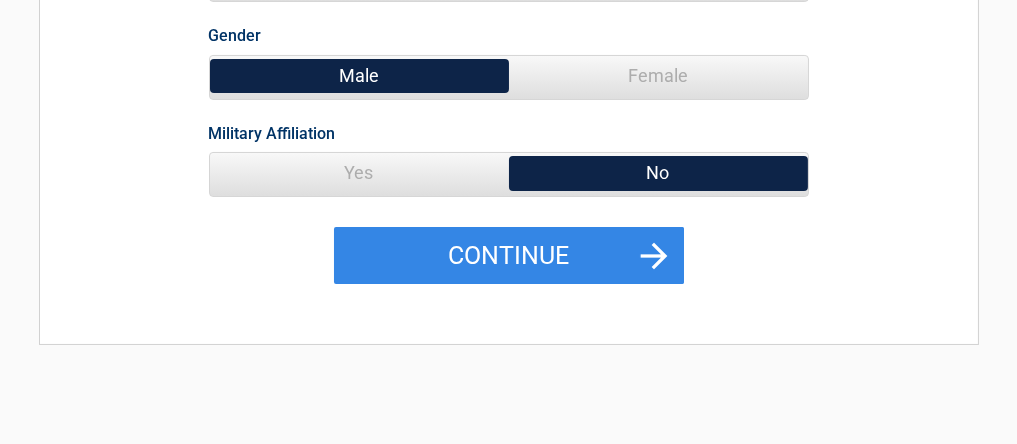 scroll, scrollTop: 500, scrollLeft: 0, axis: vertical 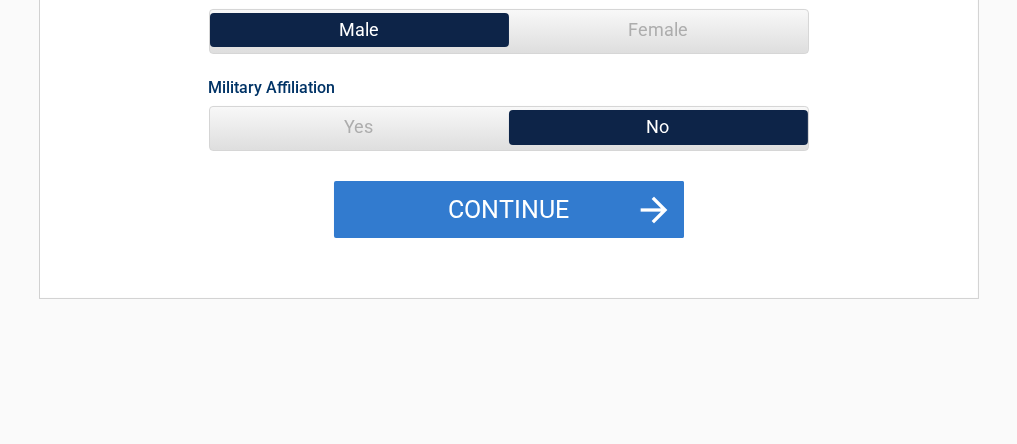 click on "Continue" at bounding box center [509, 210] 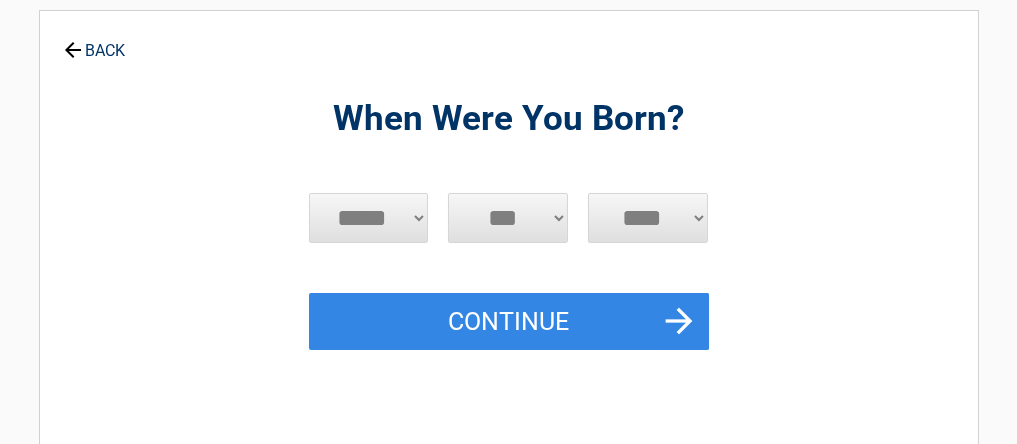 scroll, scrollTop: 0, scrollLeft: 0, axis: both 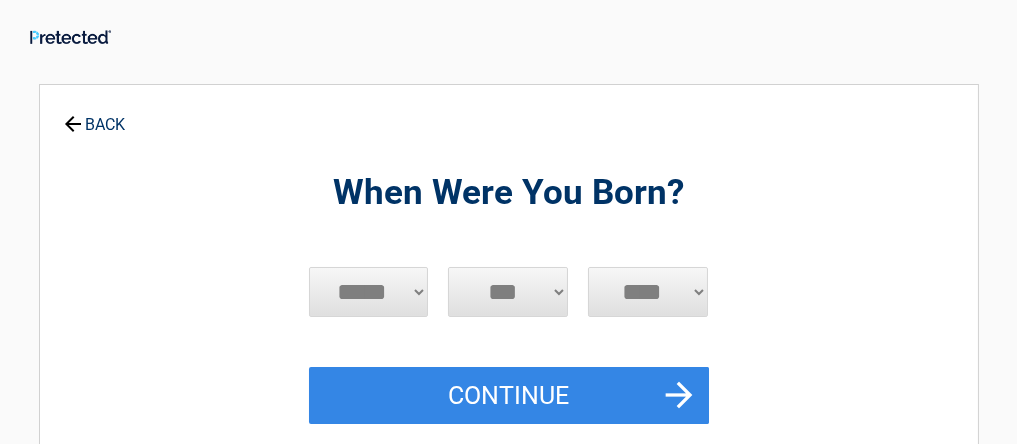 click on "*****
***
***
***
***
***
***
***
***
***
***
***
***" at bounding box center (369, 292) 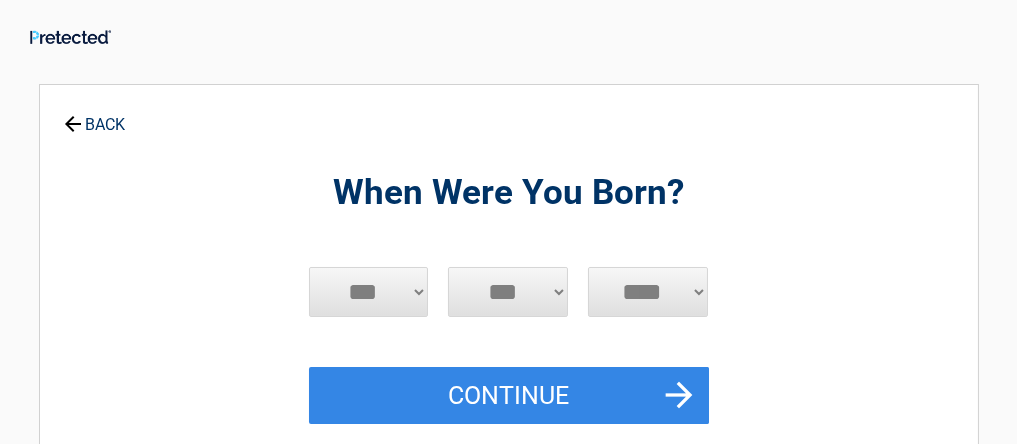 click on "*****
***
***
***
***
***
***
***
***
***
***
***
***" at bounding box center [369, 292] 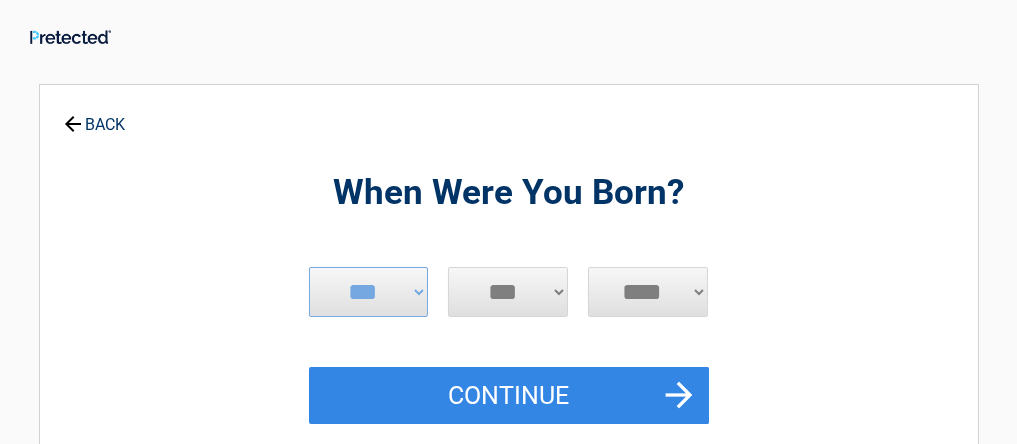 click on "*** * * * * * * * * * ** ** ** ** ** ** ** ** ** ** ** ** ** ** ** ** ** ** ** ** ** **" at bounding box center (508, 292) 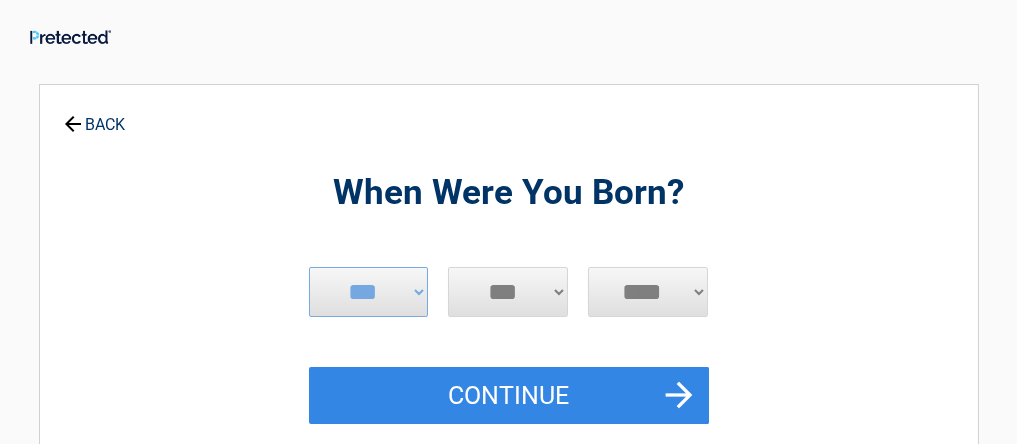 select on "*" 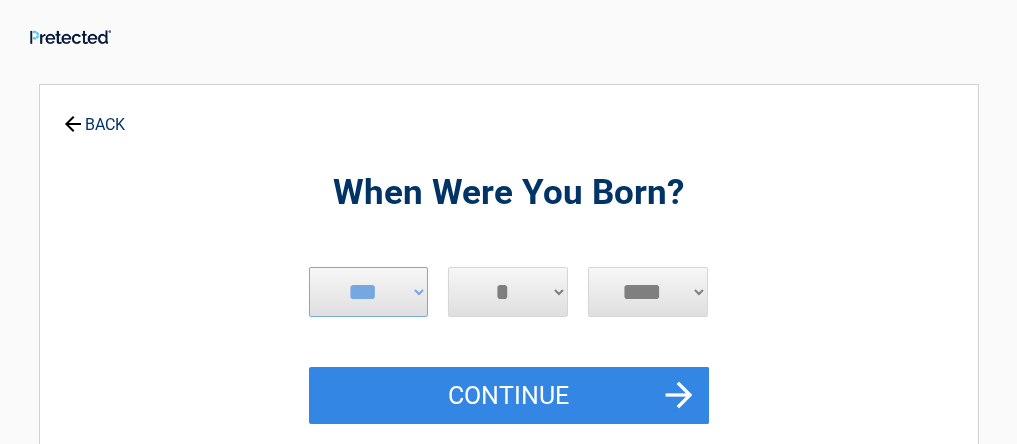 click on "*** * * * * * * * * * ** ** ** ** ** ** ** ** ** ** ** ** ** ** ** ** ** ** ** ** ** **" at bounding box center (508, 292) 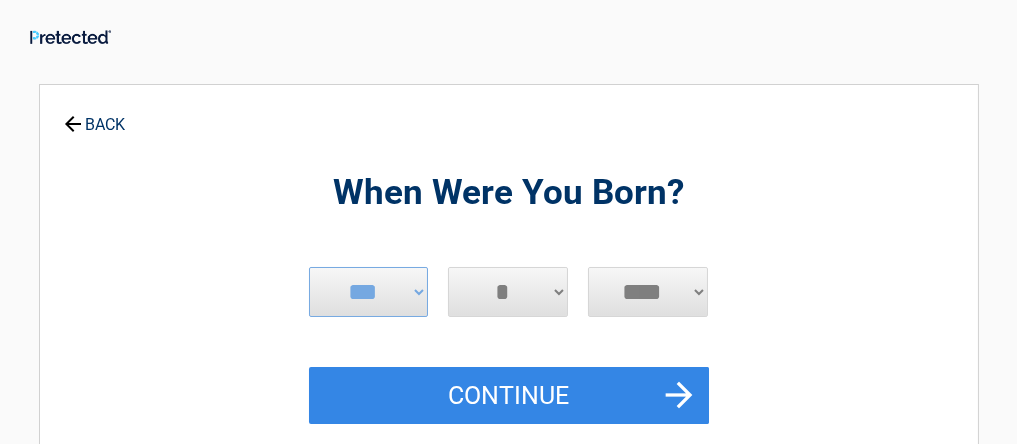 click on "****
****
****
****
****
****
****
****
****
****
****
****
****
****
****
****
****
****
****
****
****
****
****
****
****
****
****
****
****
****
****
****
****
****
****
****
****
****
****
****
****
****
****
****
****
****
****
****
****
****
****
****
****
****
****
****
****
****
****
****
****
****
****
****" at bounding box center [648, 292] 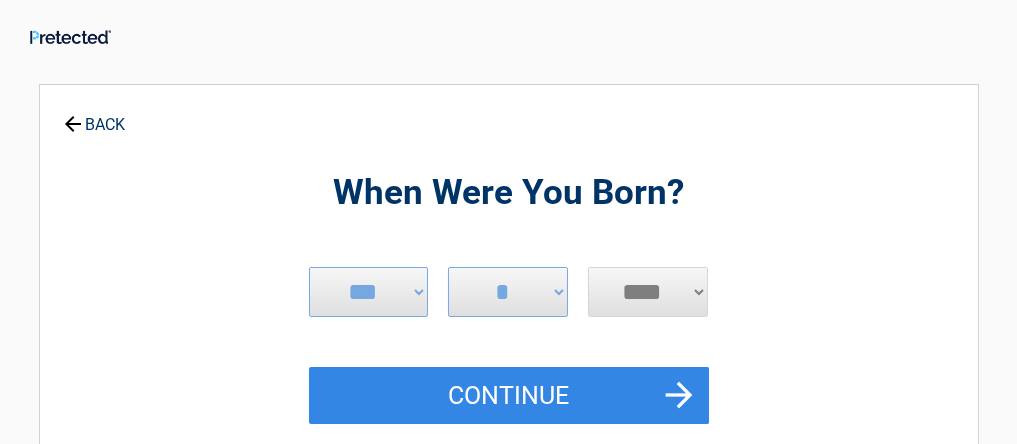 select on "****" 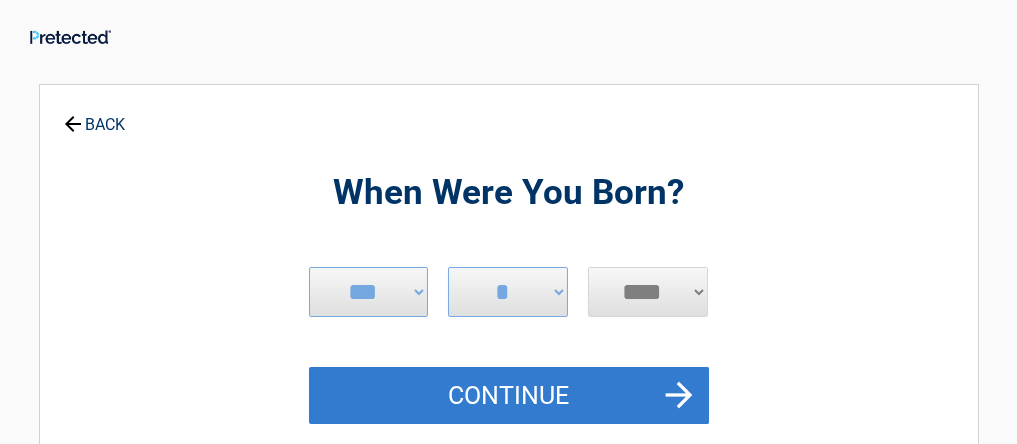 click on "Continue" at bounding box center [509, 396] 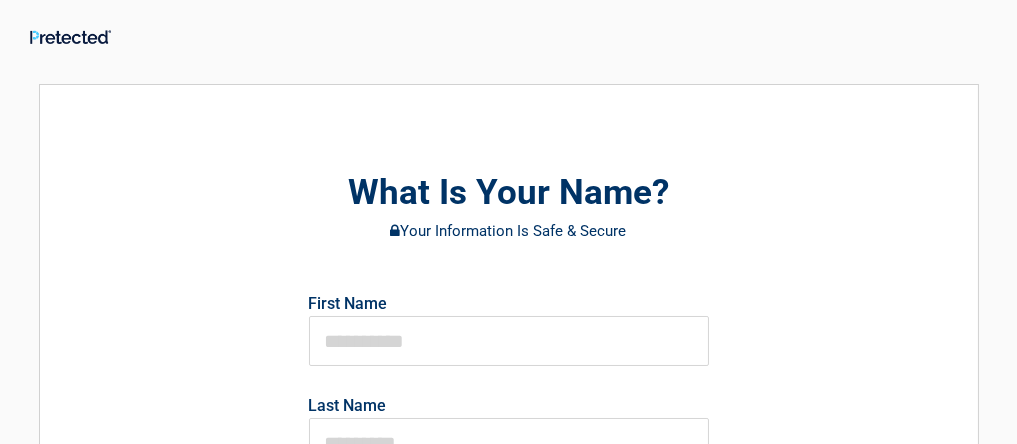 scroll, scrollTop: 100, scrollLeft: 0, axis: vertical 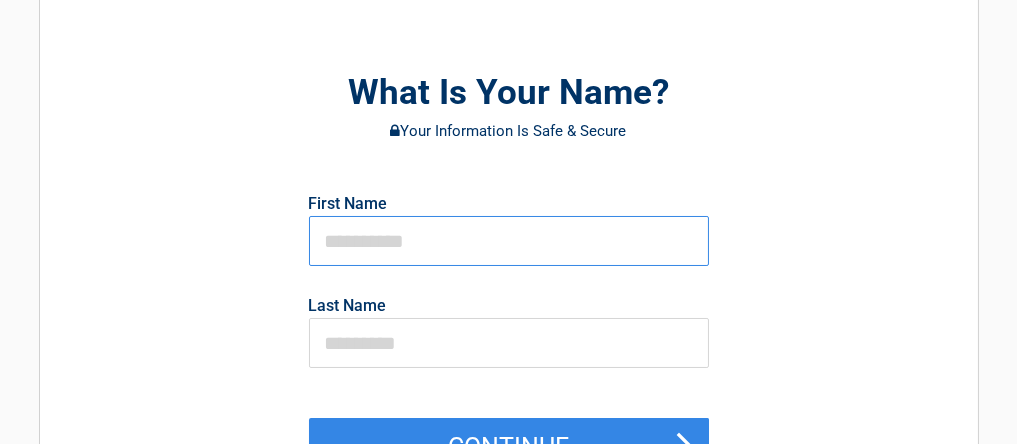 click at bounding box center [509, 241] 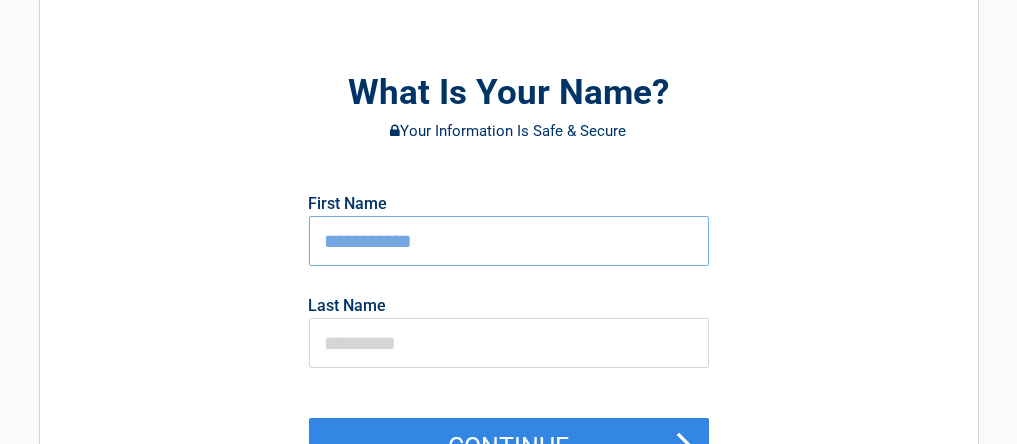 drag, startPoint x: 453, startPoint y: 241, endPoint x: 357, endPoint y: 238, distance: 96.04687 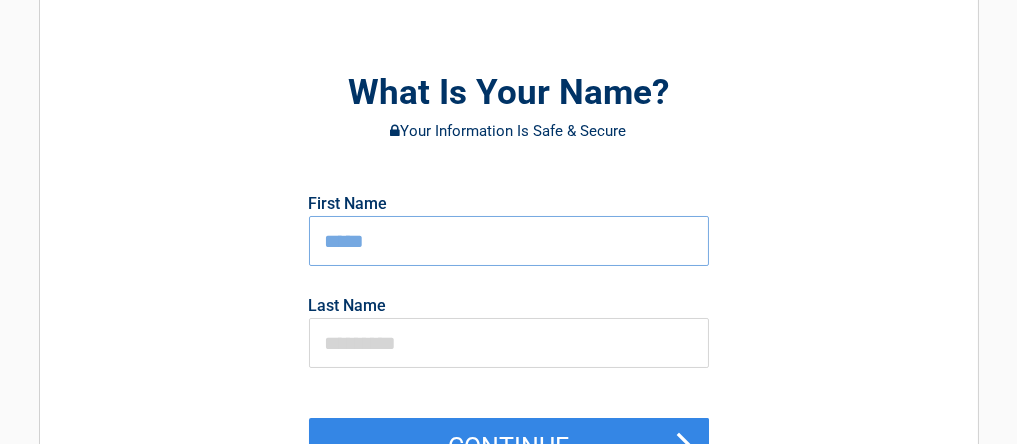 type on "***" 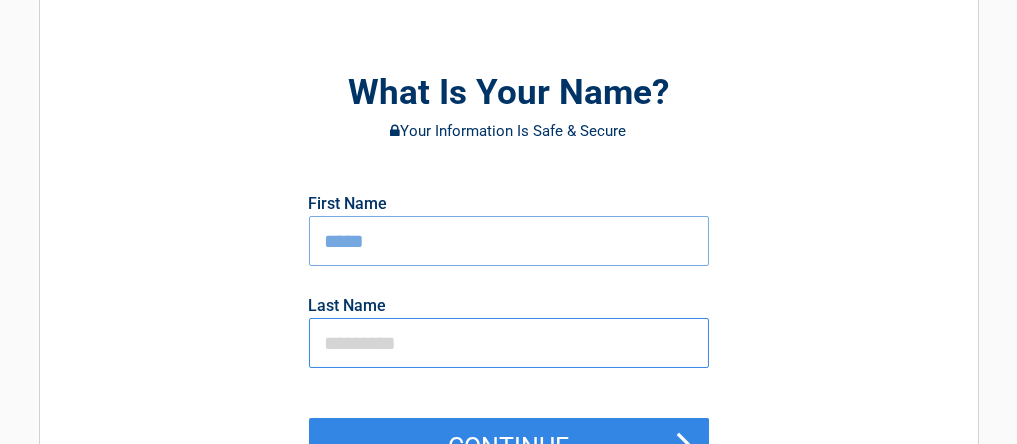 click at bounding box center [509, 343] 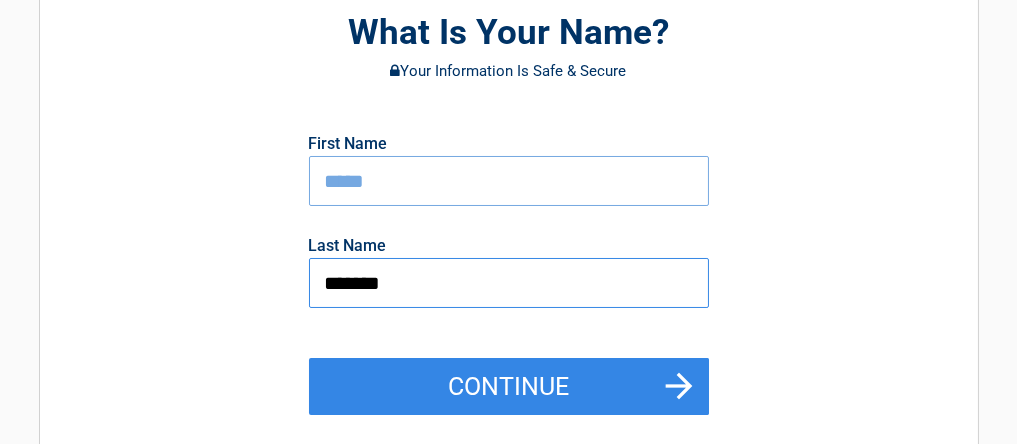 scroll, scrollTop: 200, scrollLeft: 0, axis: vertical 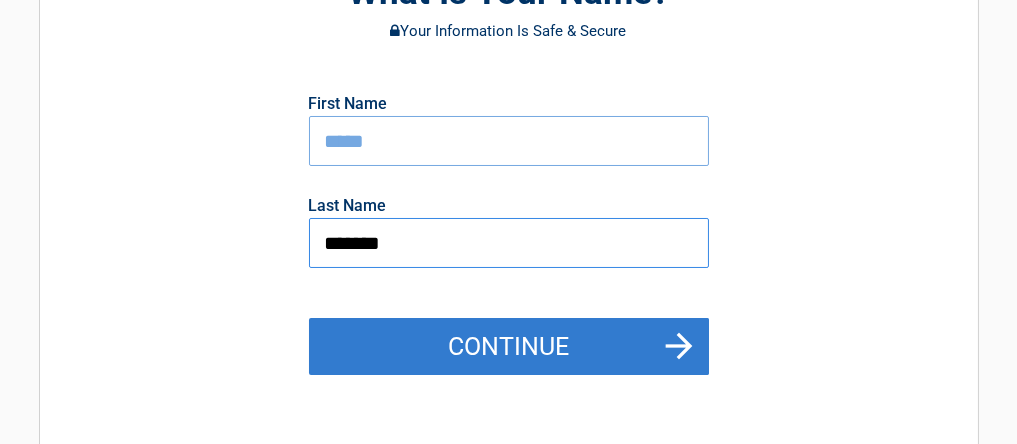 type on "*******" 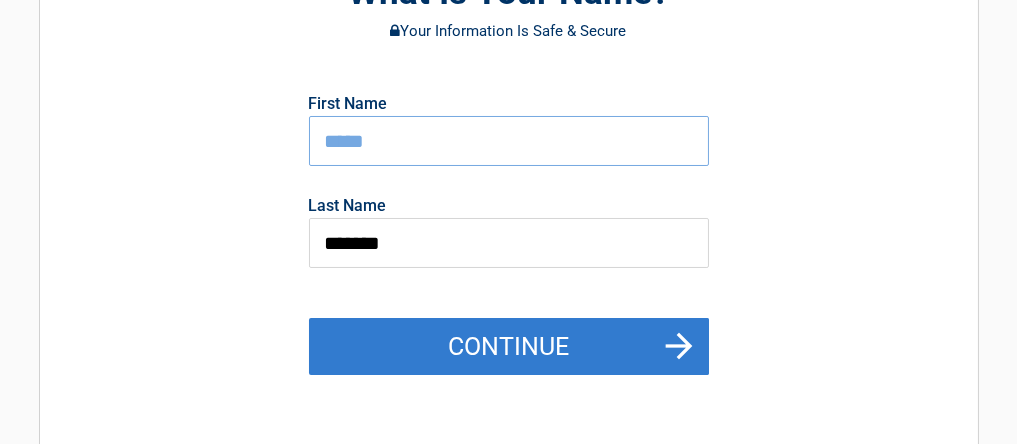 click on "Continue" at bounding box center (509, 347) 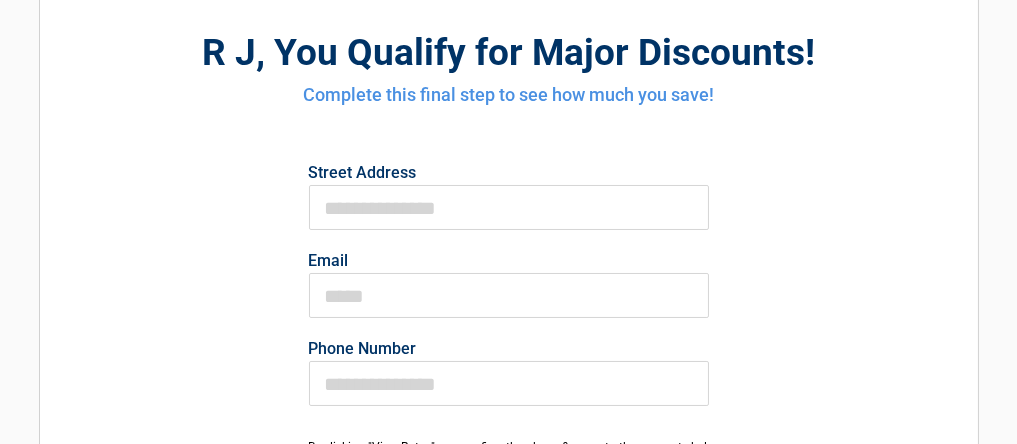 scroll, scrollTop: 100, scrollLeft: 0, axis: vertical 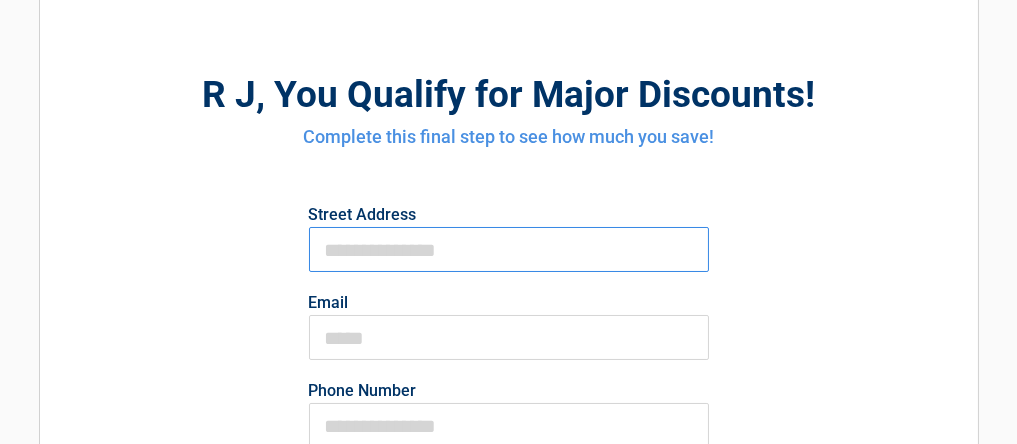 click on "First Name" at bounding box center [509, 249] 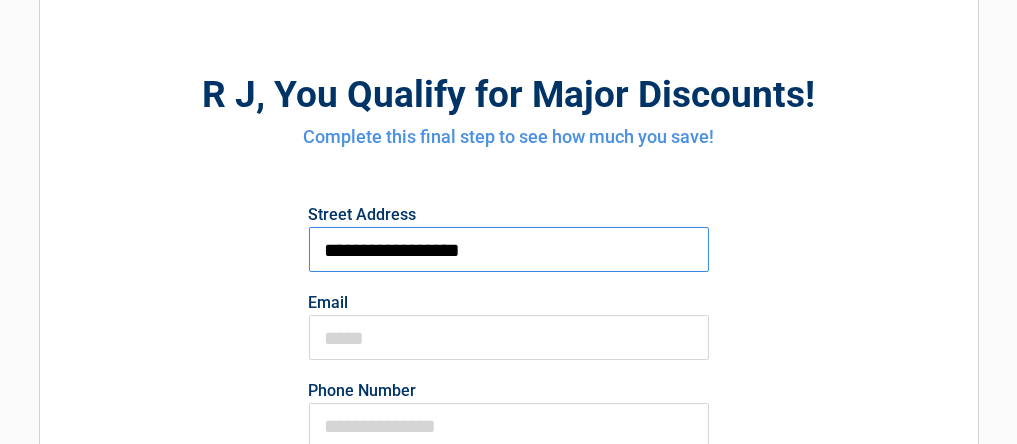 type on "**********" 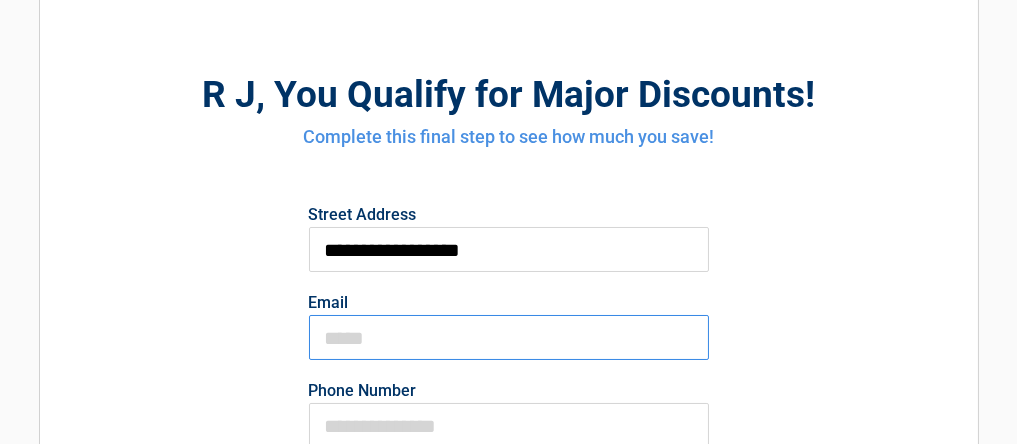 click on "Email" at bounding box center (509, 337) 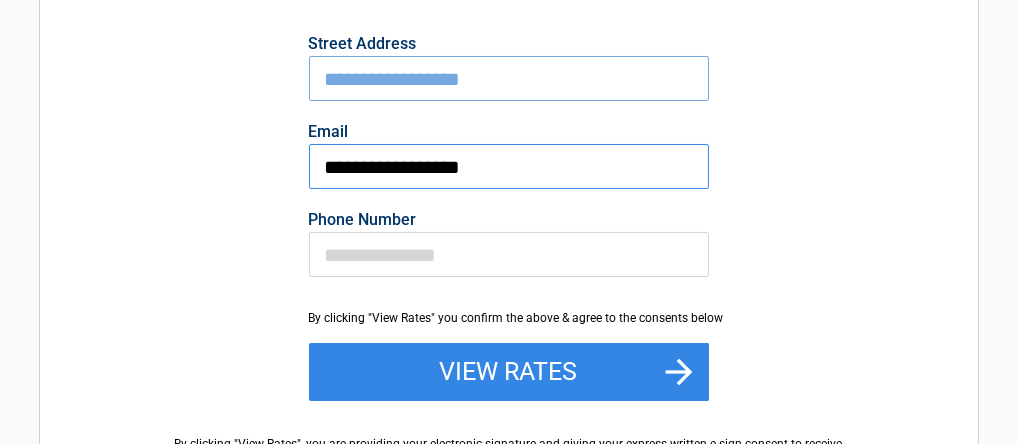scroll, scrollTop: 300, scrollLeft: 0, axis: vertical 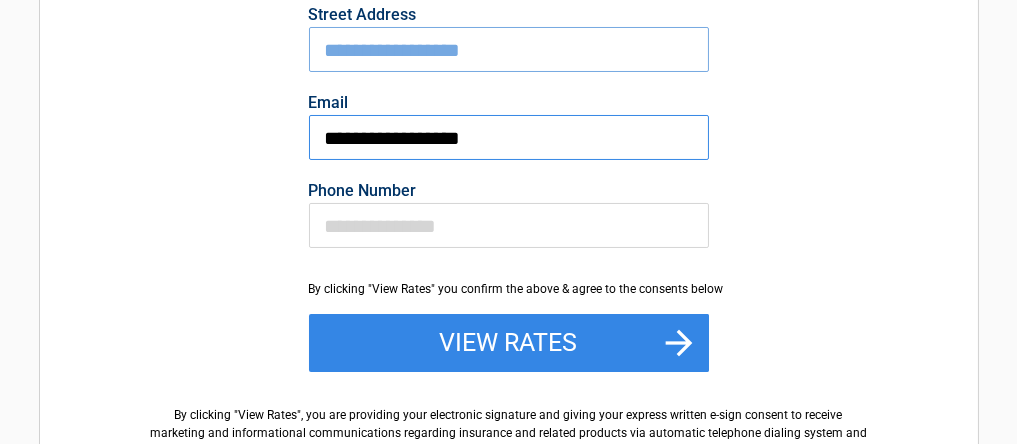 type on "**********" 